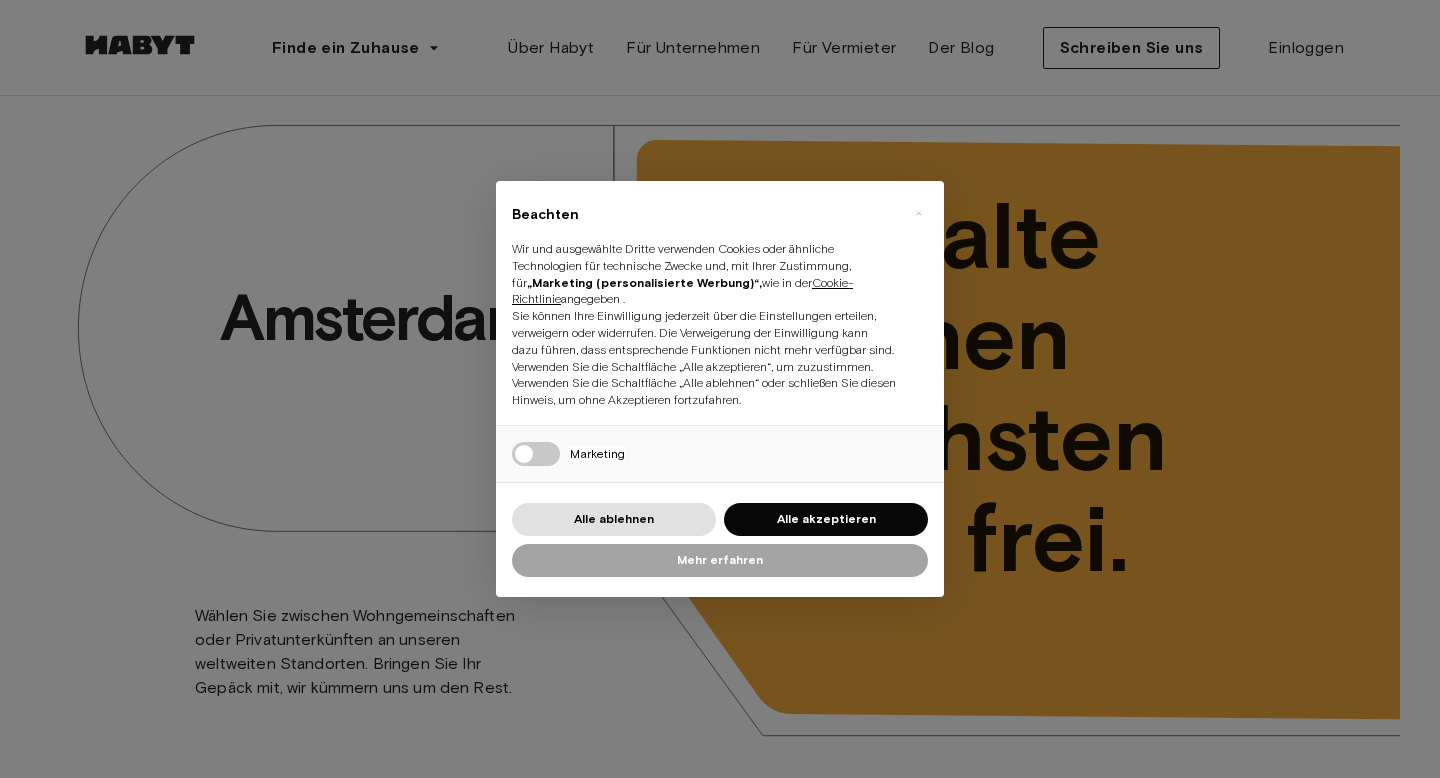 scroll, scrollTop: 0, scrollLeft: 0, axis: both 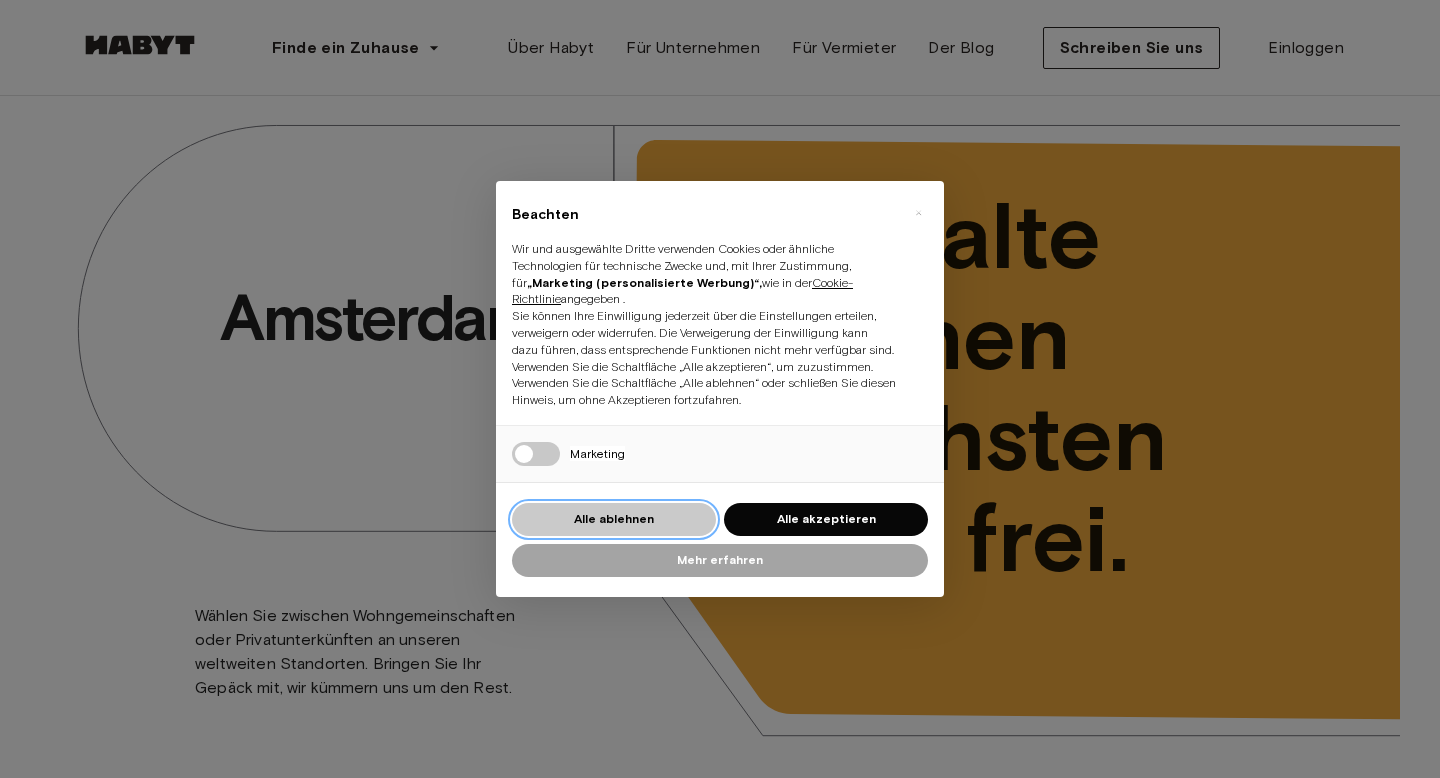 click on "Alle ablehnen" at bounding box center [614, 518] 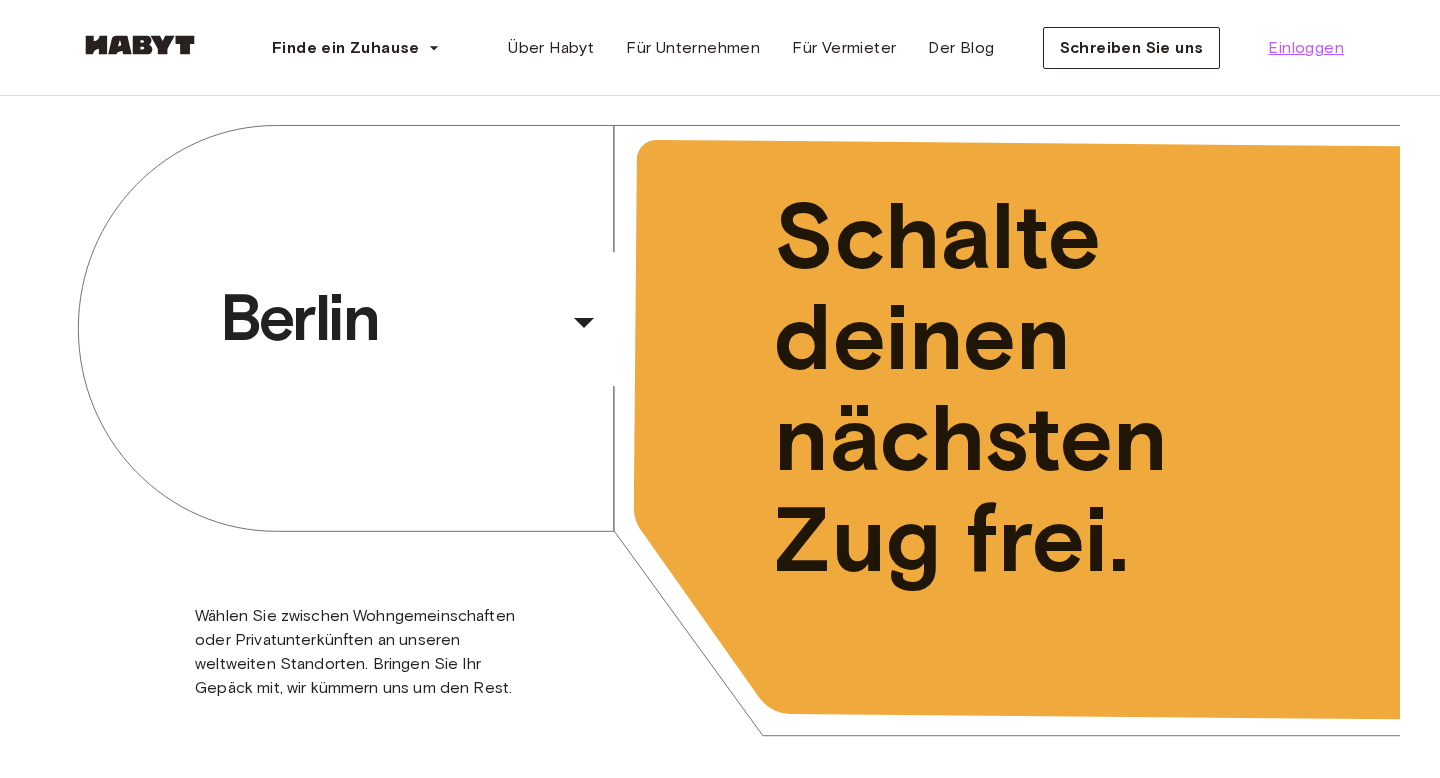 click on "Einloggen" at bounding box center [1306, 47] 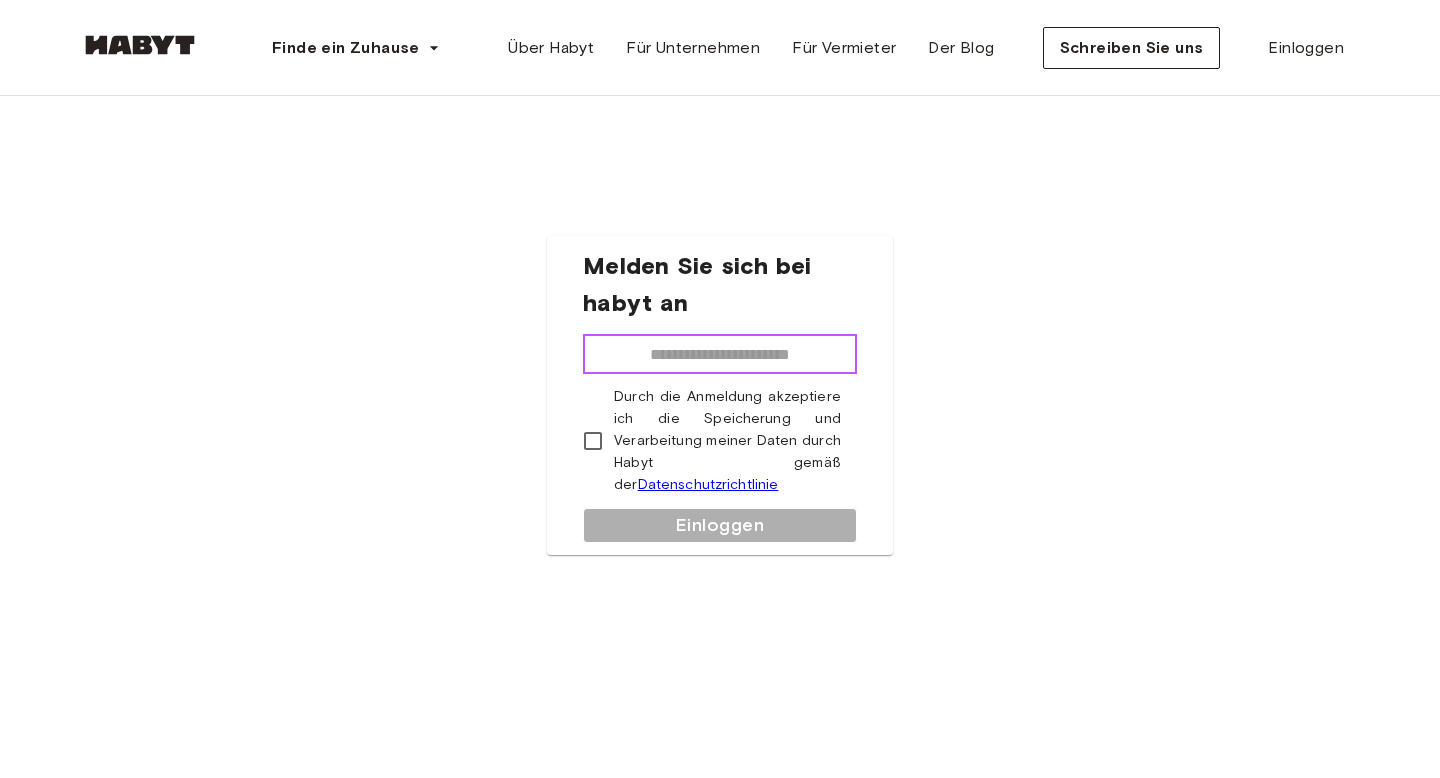 click at bounding box center [720, 354] 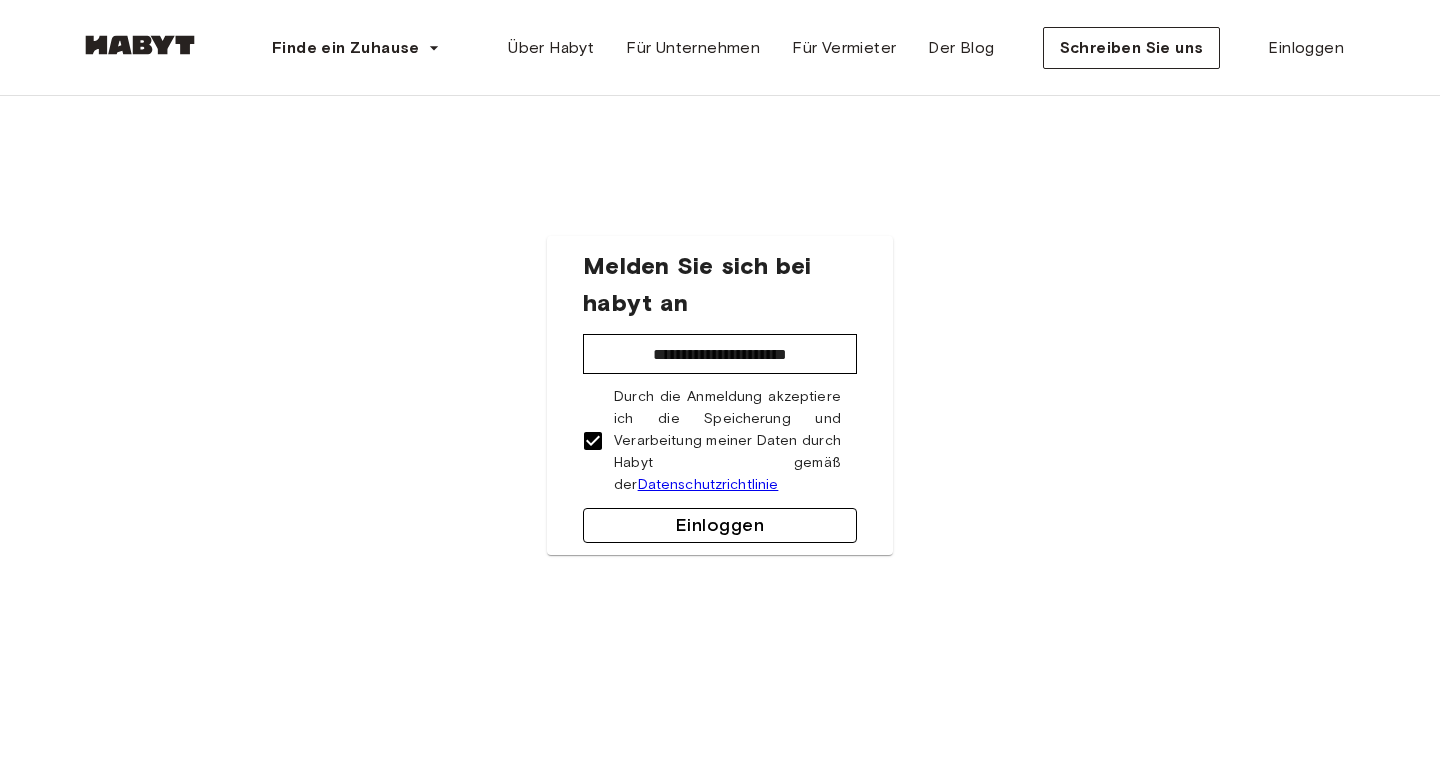 click on "Einloggen" at bounding box center [720, 525] 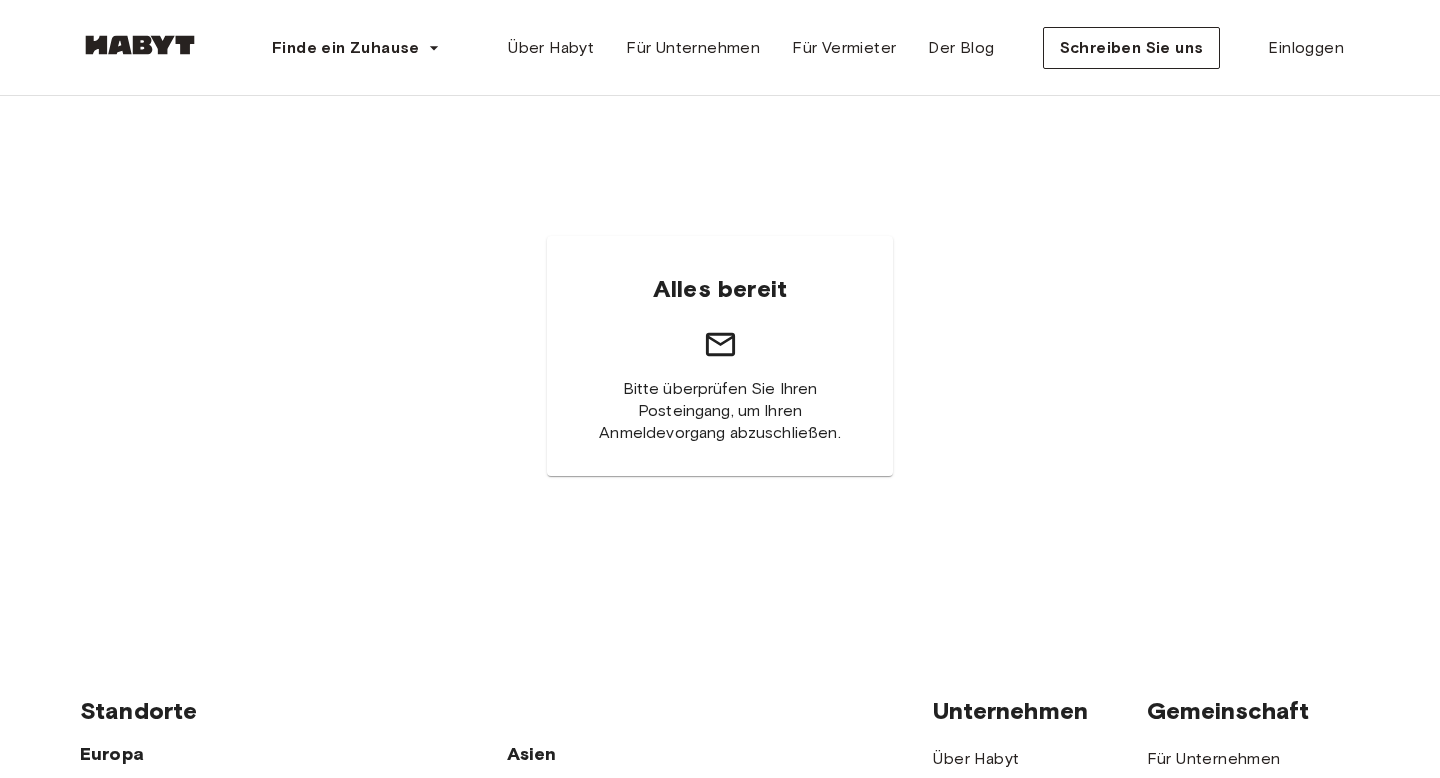 scroll, scrollTop: 0, scrollLeft: 0, axis: both 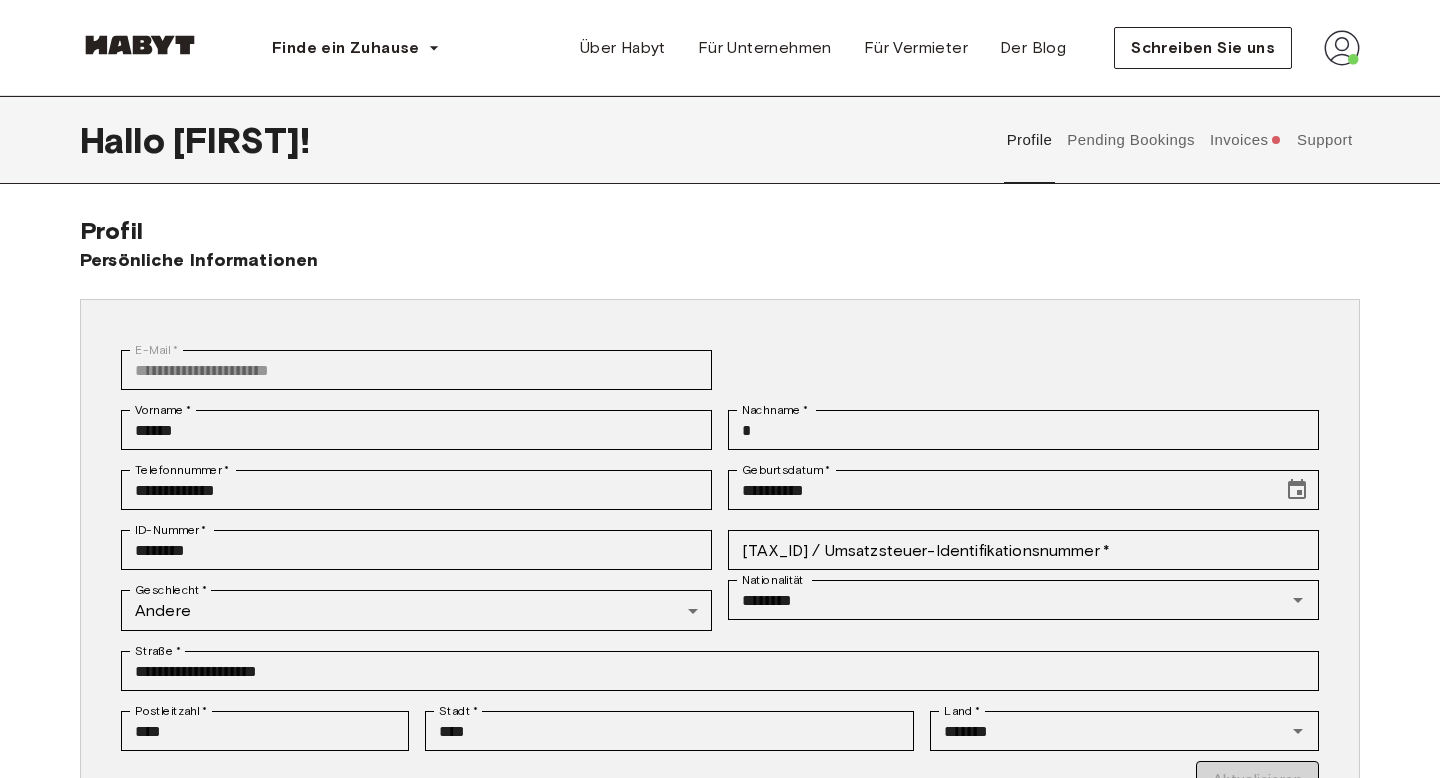 click on "Invoices" at bounding box center (1245, 140) 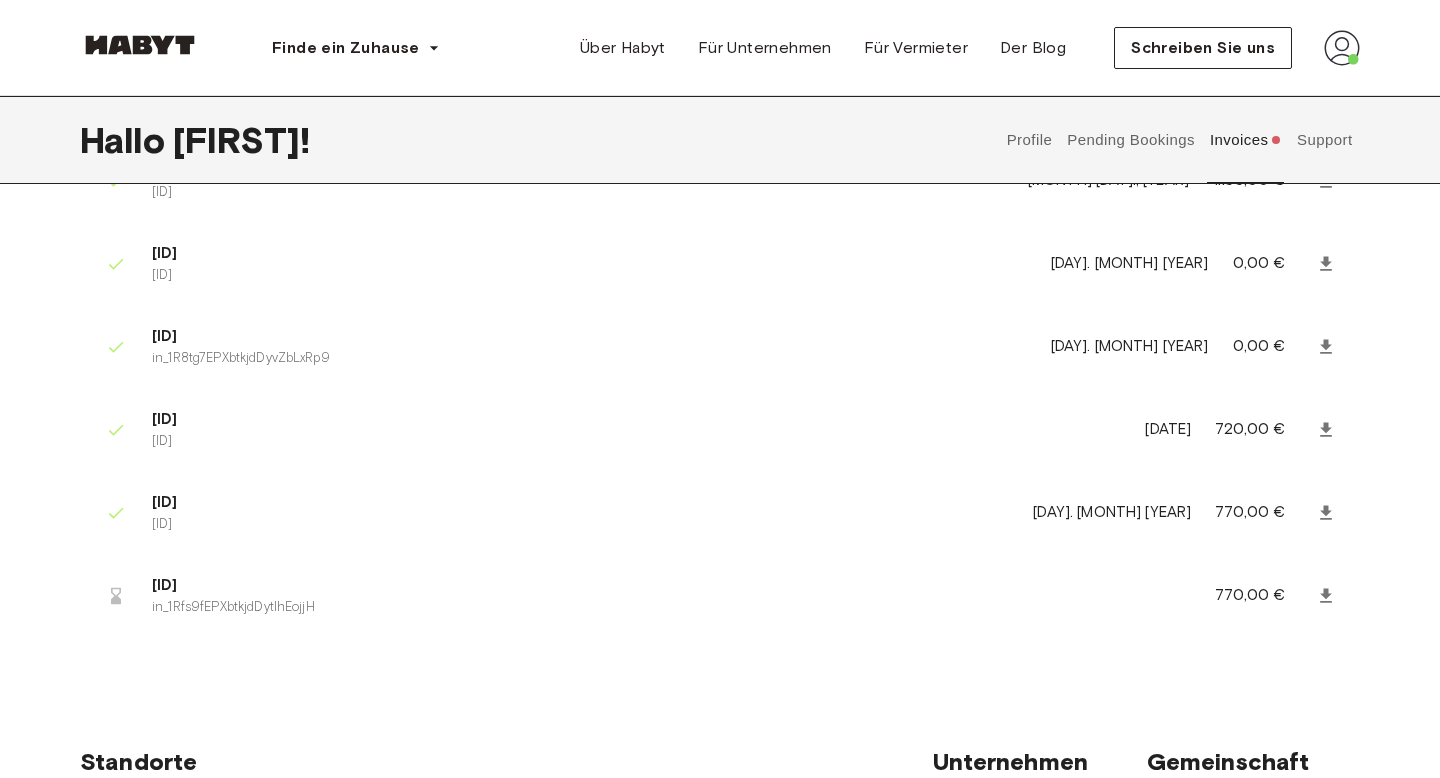 scroll, scrollTop: 0, scrollLeft: 0, axis: both 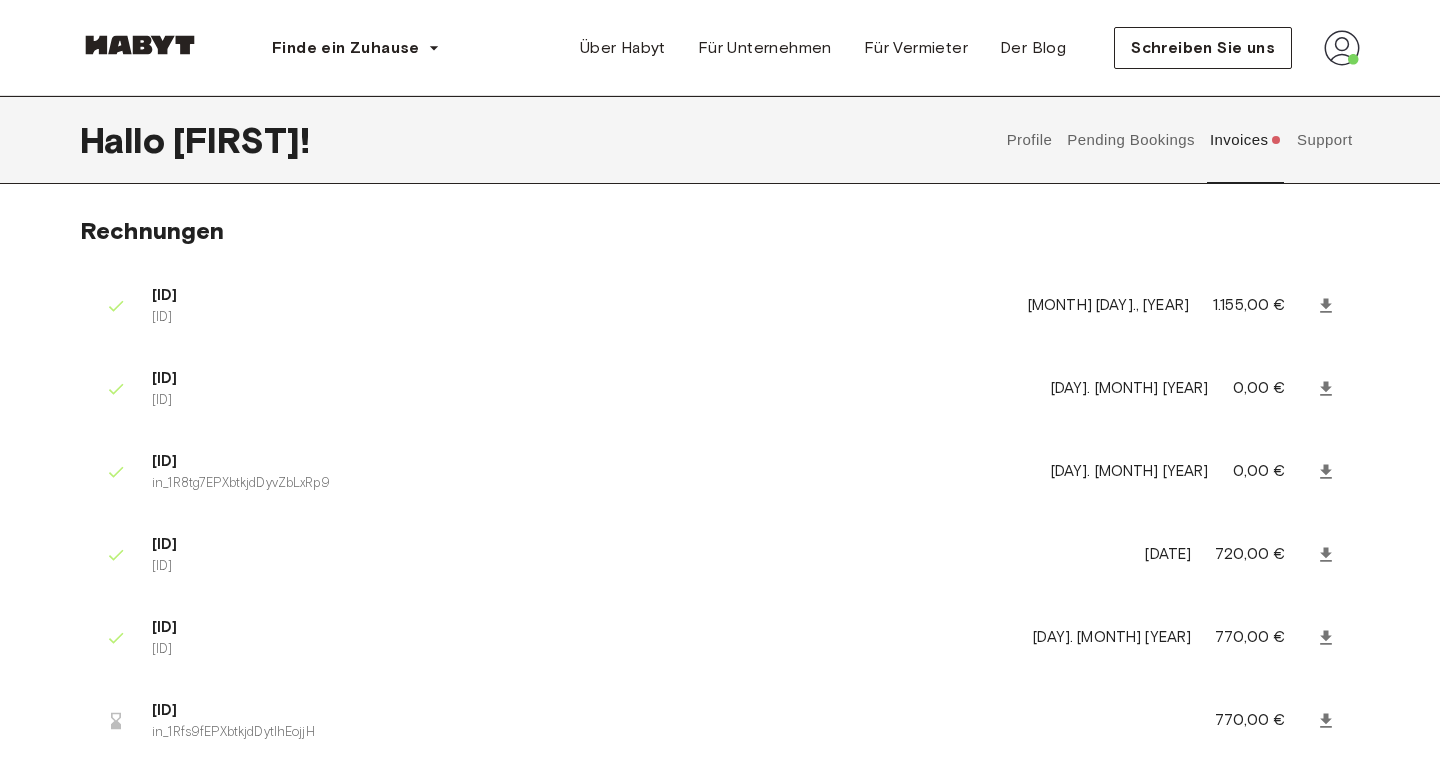 click on "Support" at bounding box center (1324, 140) 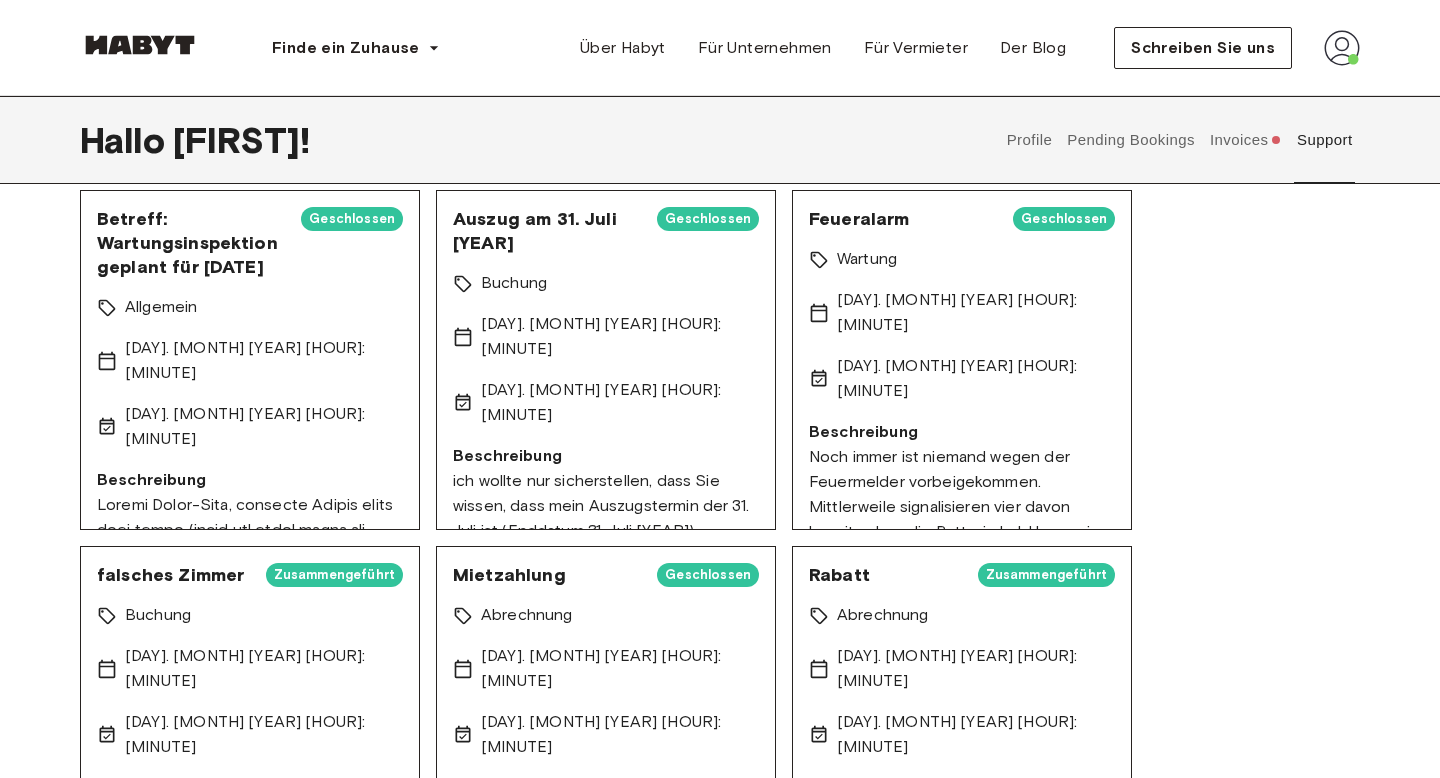 scroll, scrollTop: 892, scrollLeft: 0, axis: vertical 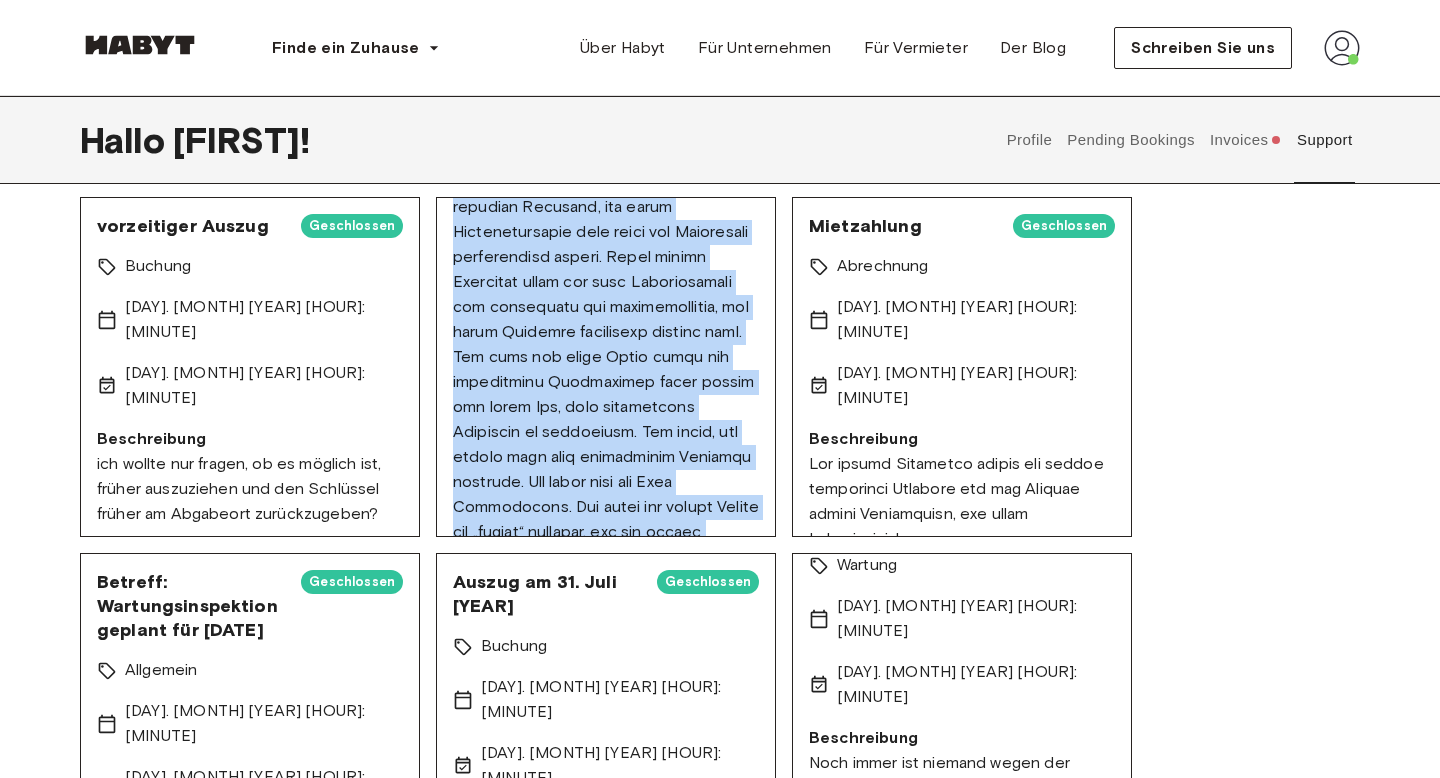 drag, startPoint x: 449, startPoint y: 610, endPoint x: 675, endPoint y: 506, distance: 248.78102 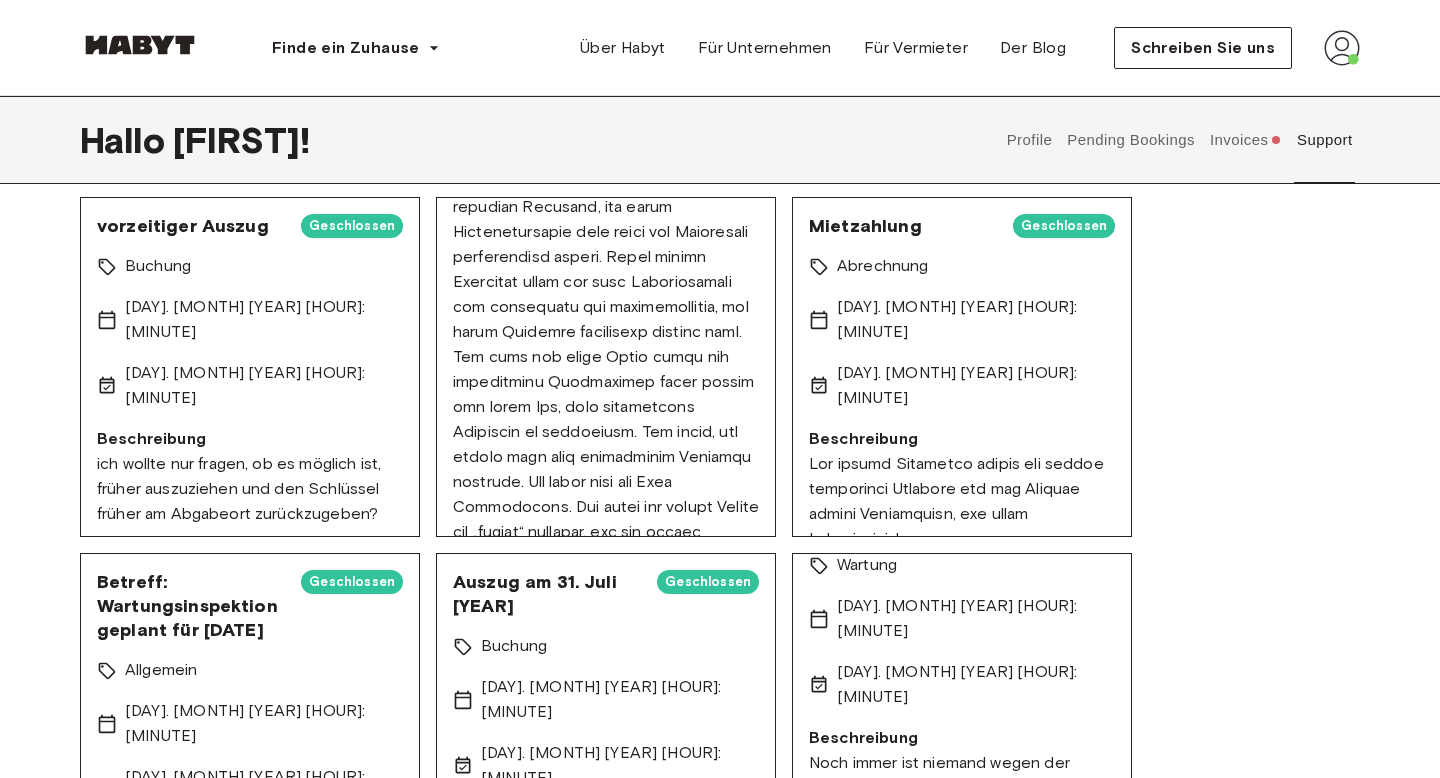 drag, startPoint x: 809, startPoint y: 412, endPoint x: 828, endPoint y: 412, distance: 19 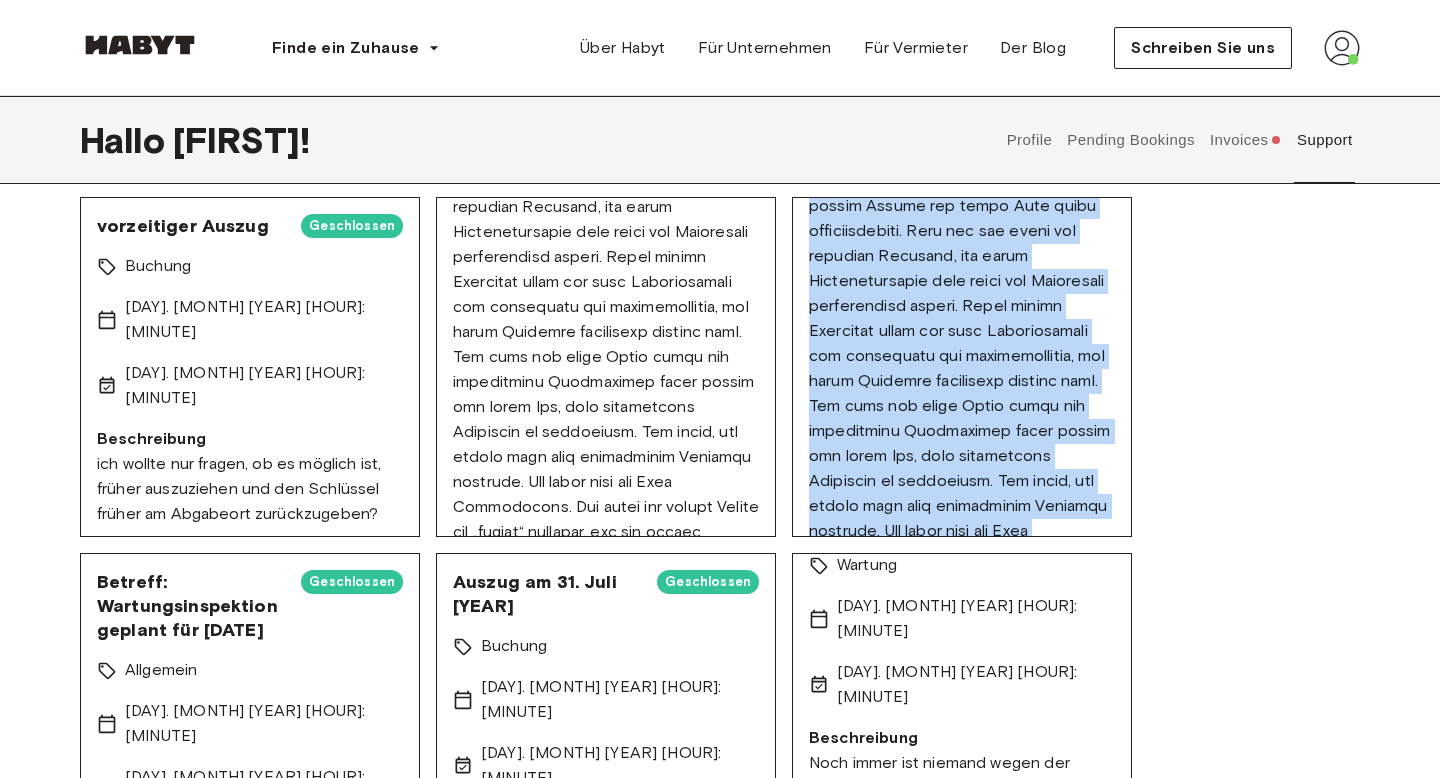 scroll, scrollTop: 707, scrollLeft: 0, axis: vertical 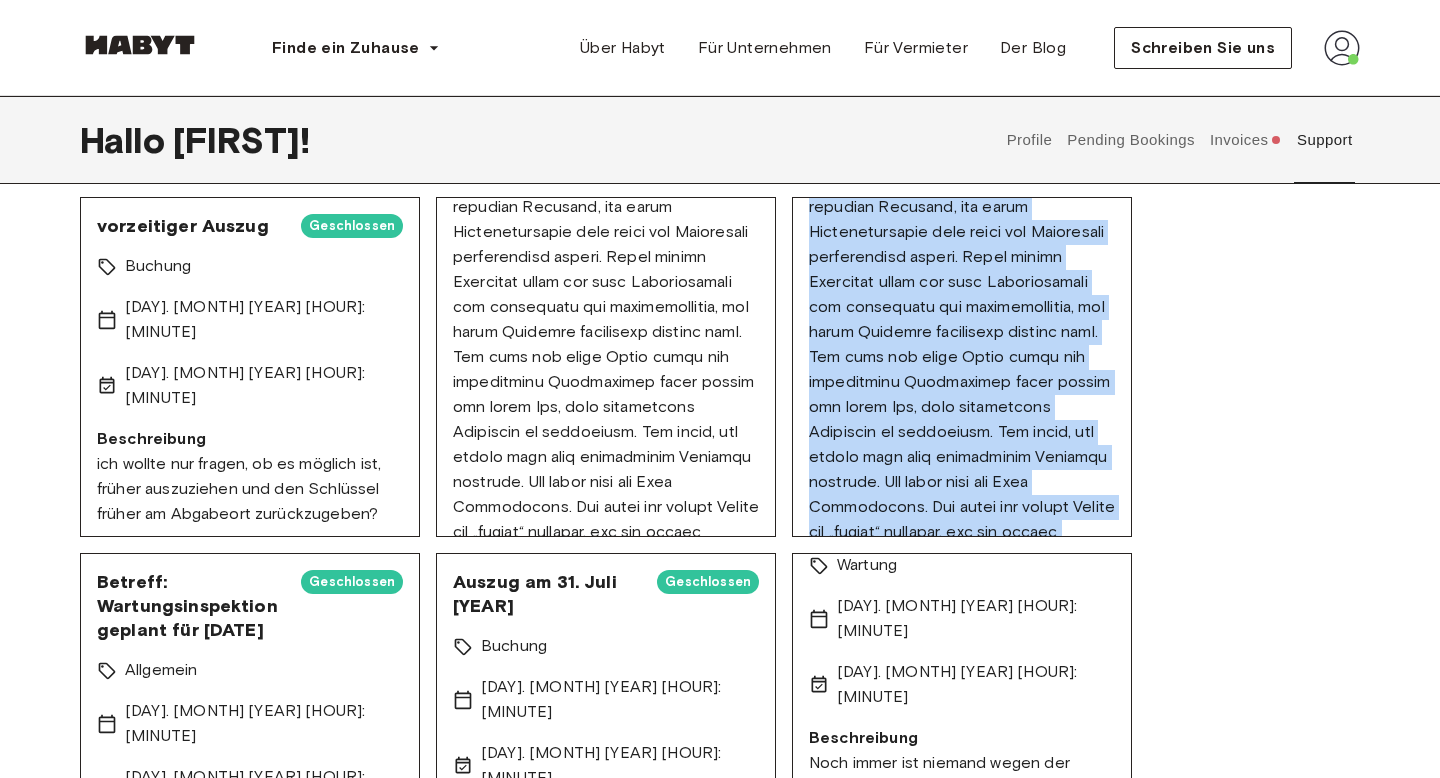 drag, startPoint x: 808, startPoint y: 411, endPoint x: 1028, endPoint y: 524, distance: 247.32367 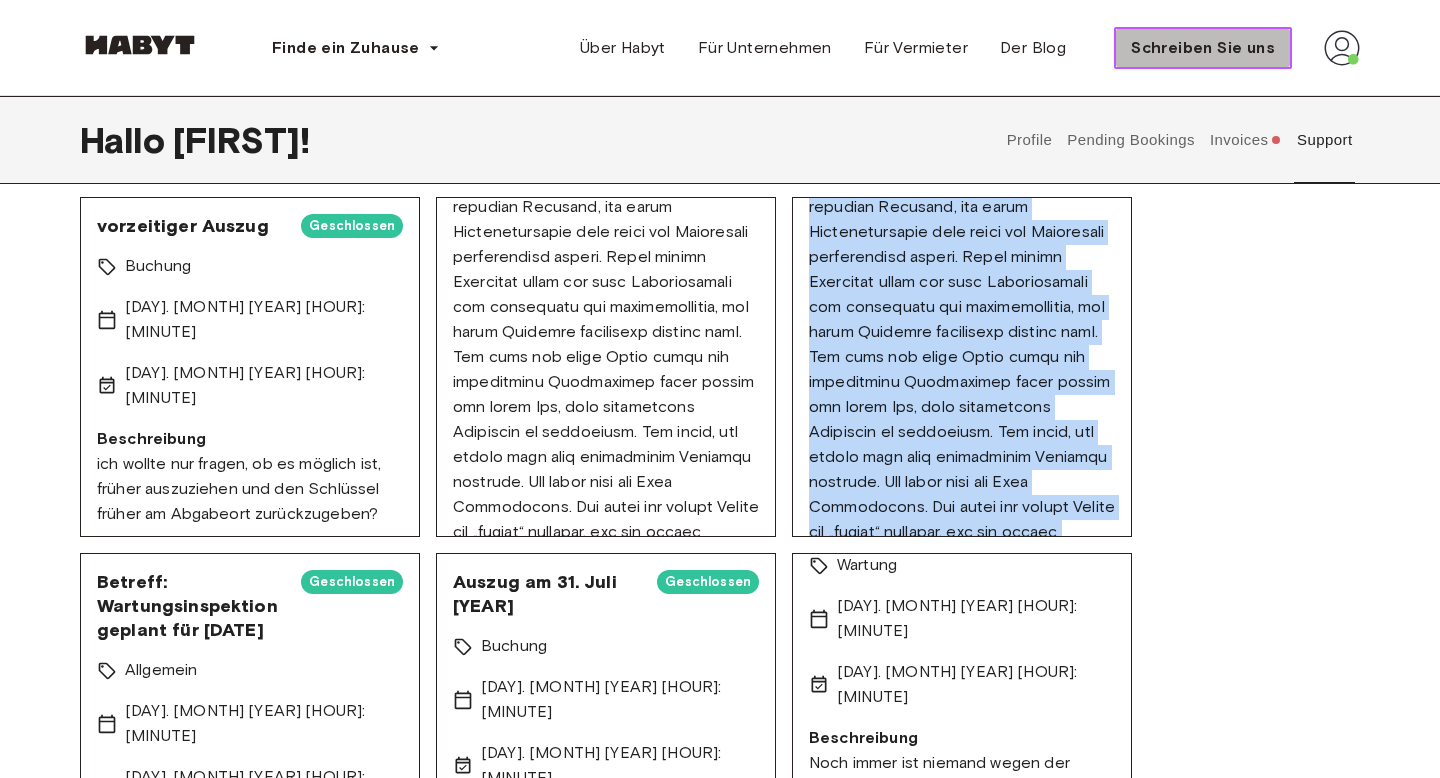 click on "Schreiben Sie uns" at bounding box center (1203, 47) 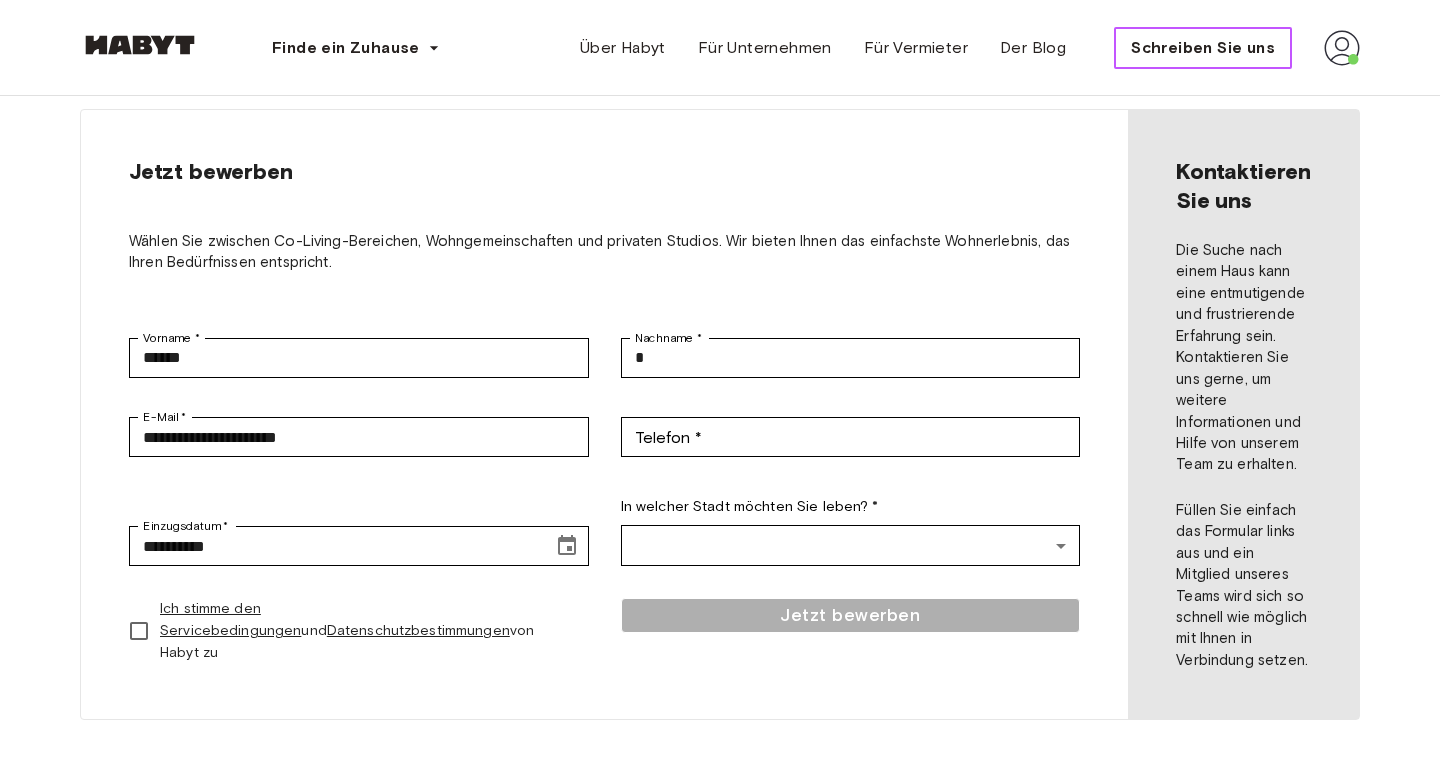 scroll, scrollTop: 0, scrollLeft: 0, axis: both 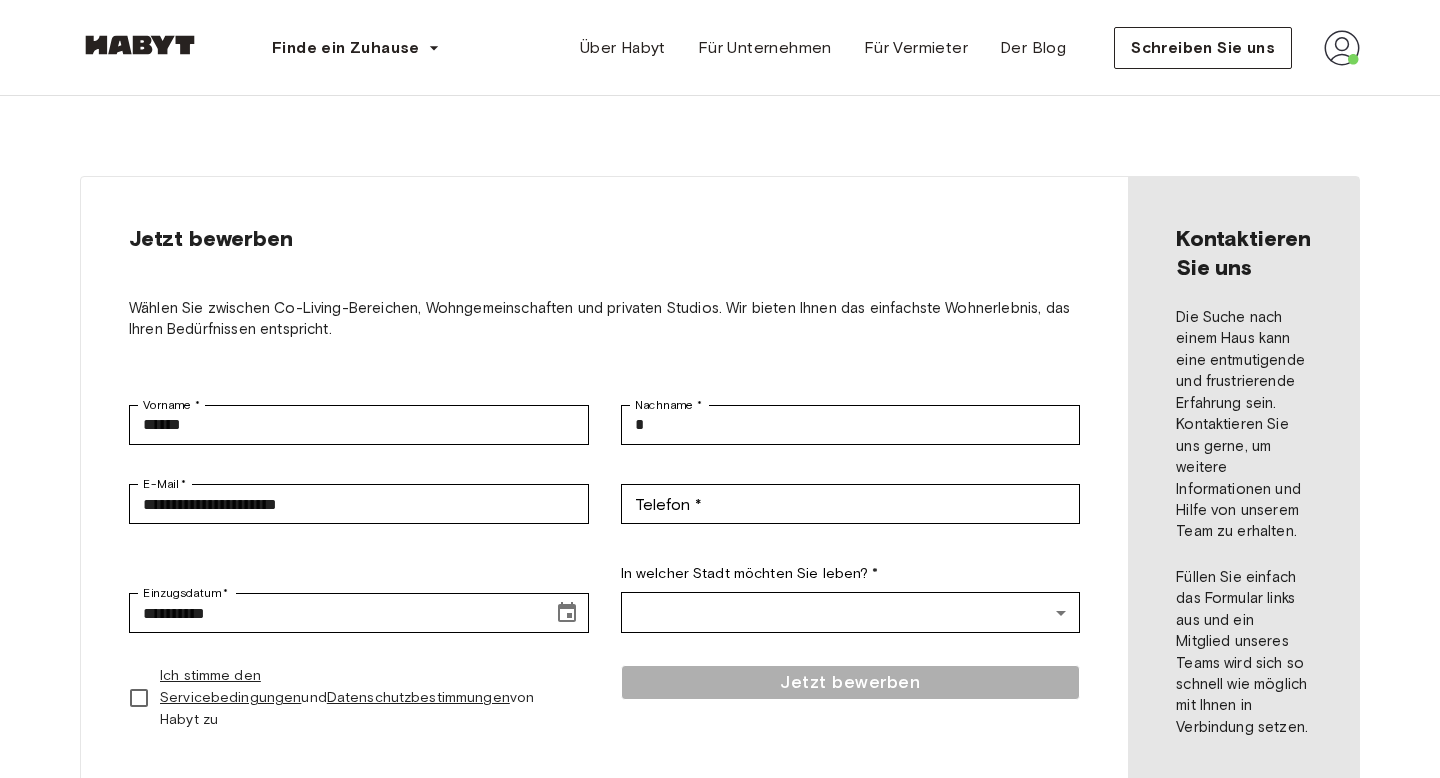 click at bounding box center (1342, 48) 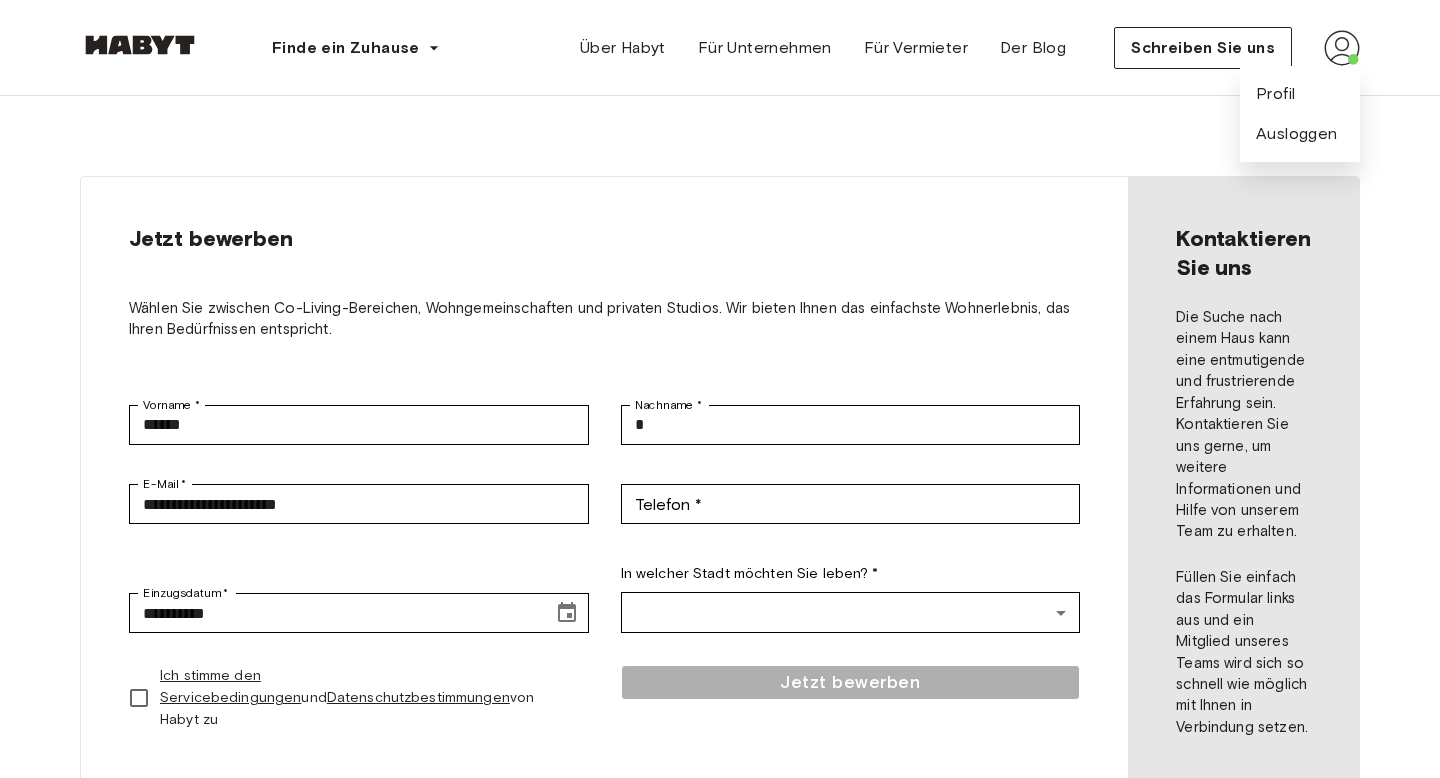 click on "Profil Ausloggen" at bounding box center (1300, 114) 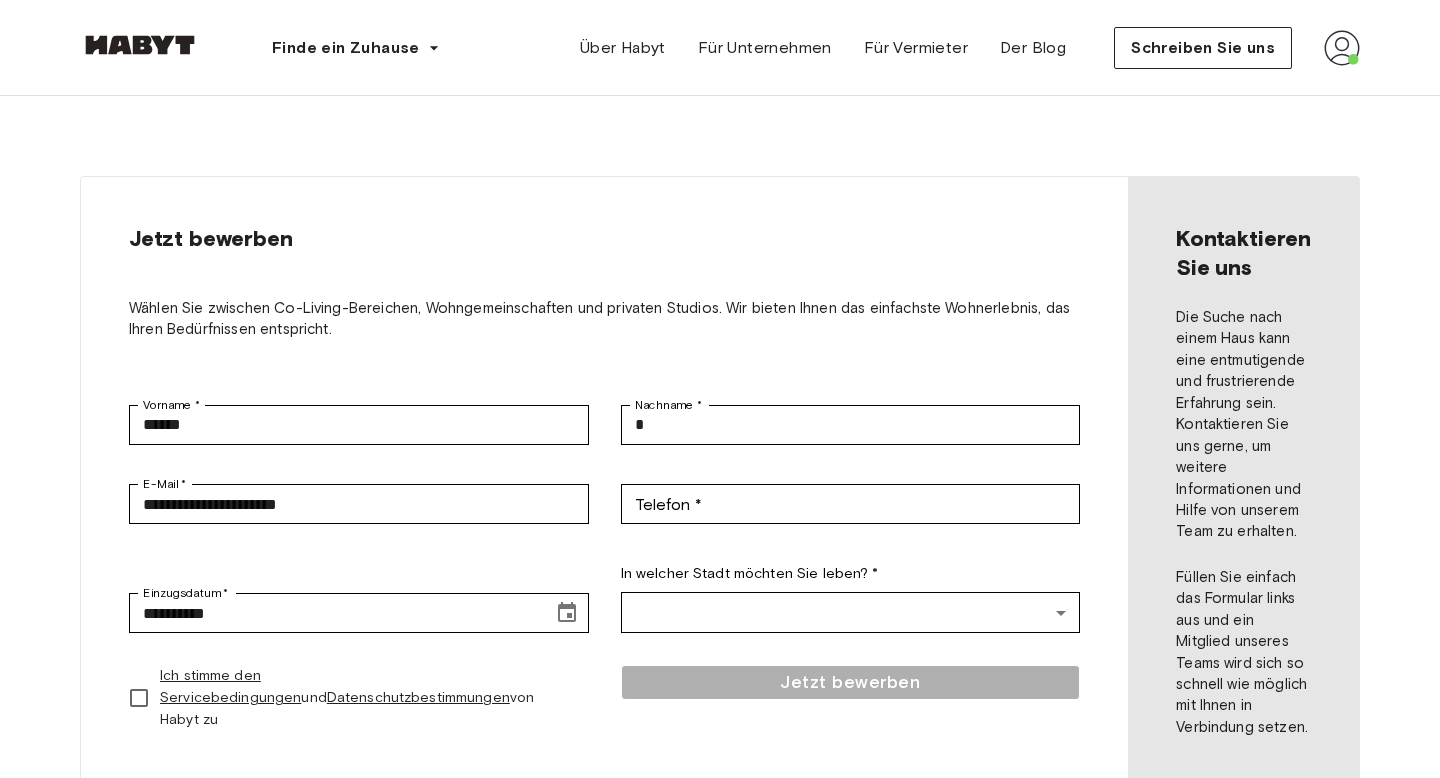 click at bounding box center (1342, 48) 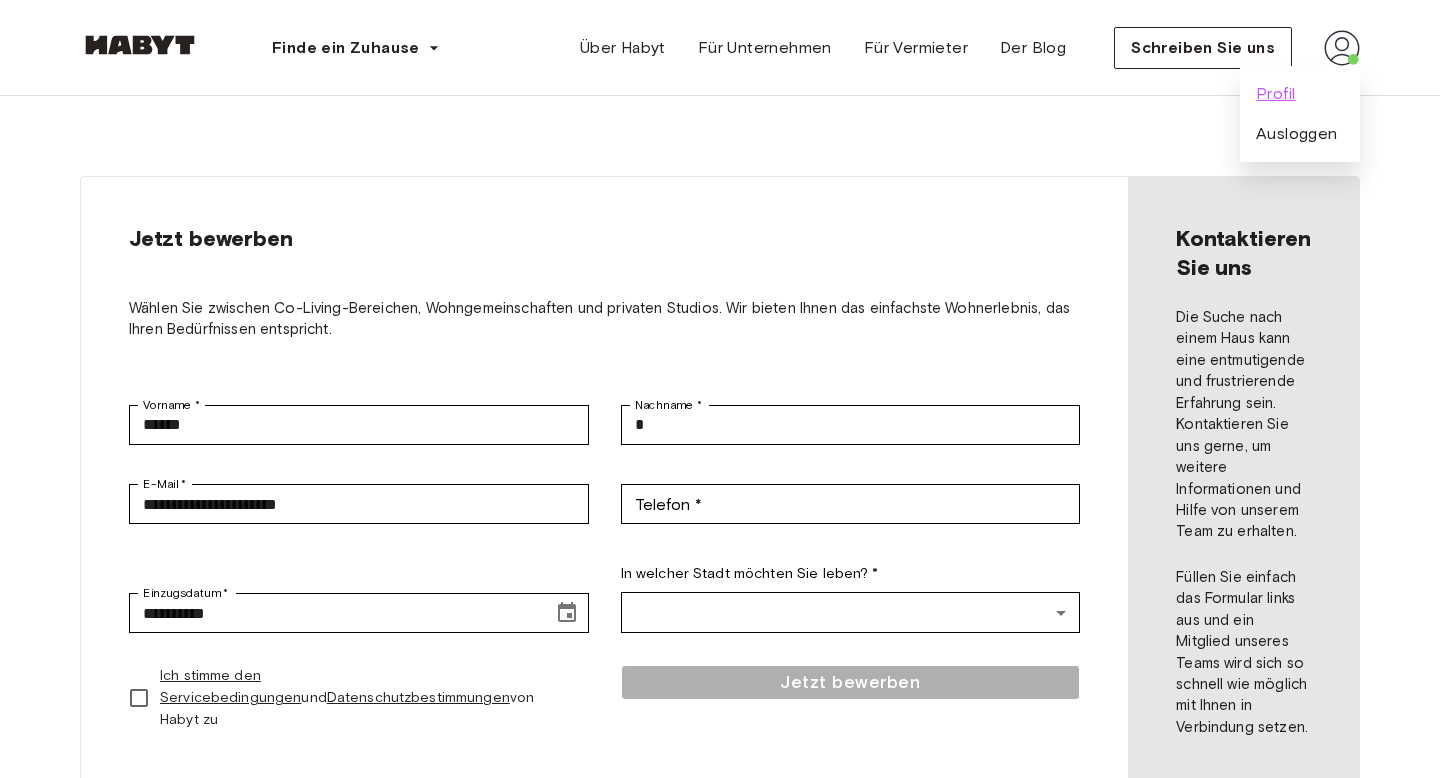 click on "Profil" at bounding box center (1275, 93) 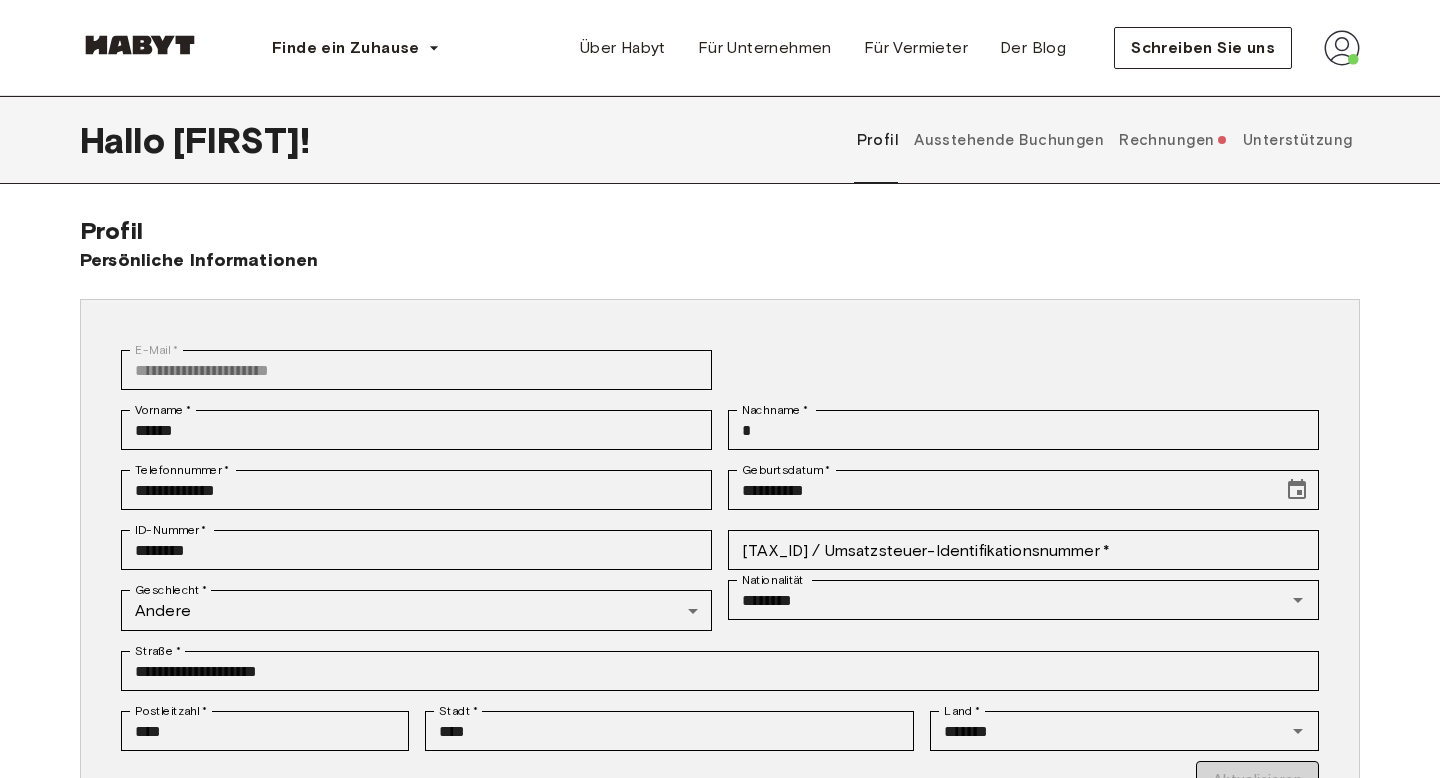 click on "Unterstützung" at bounding box center [1298, 140] 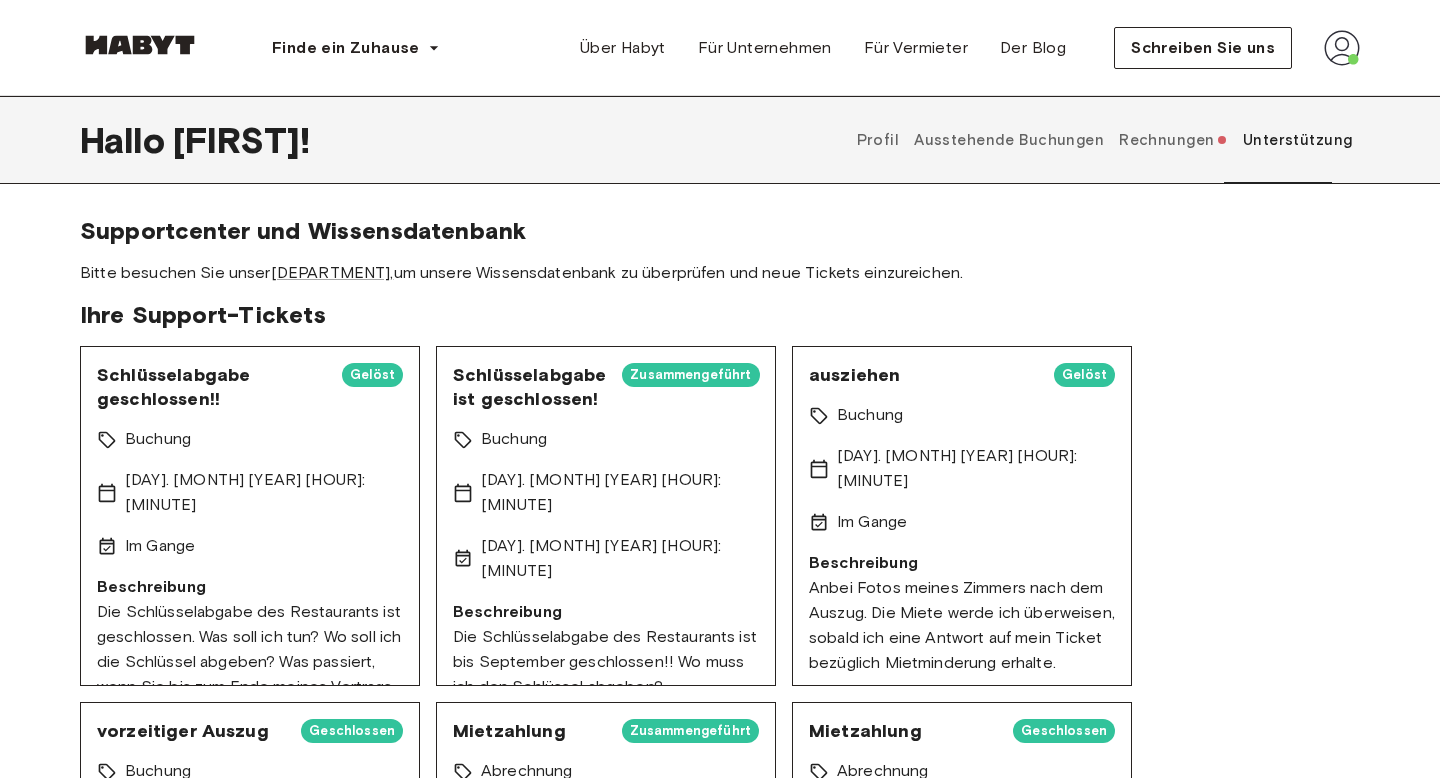 click on "Profil" at bounding box center [878, 140] 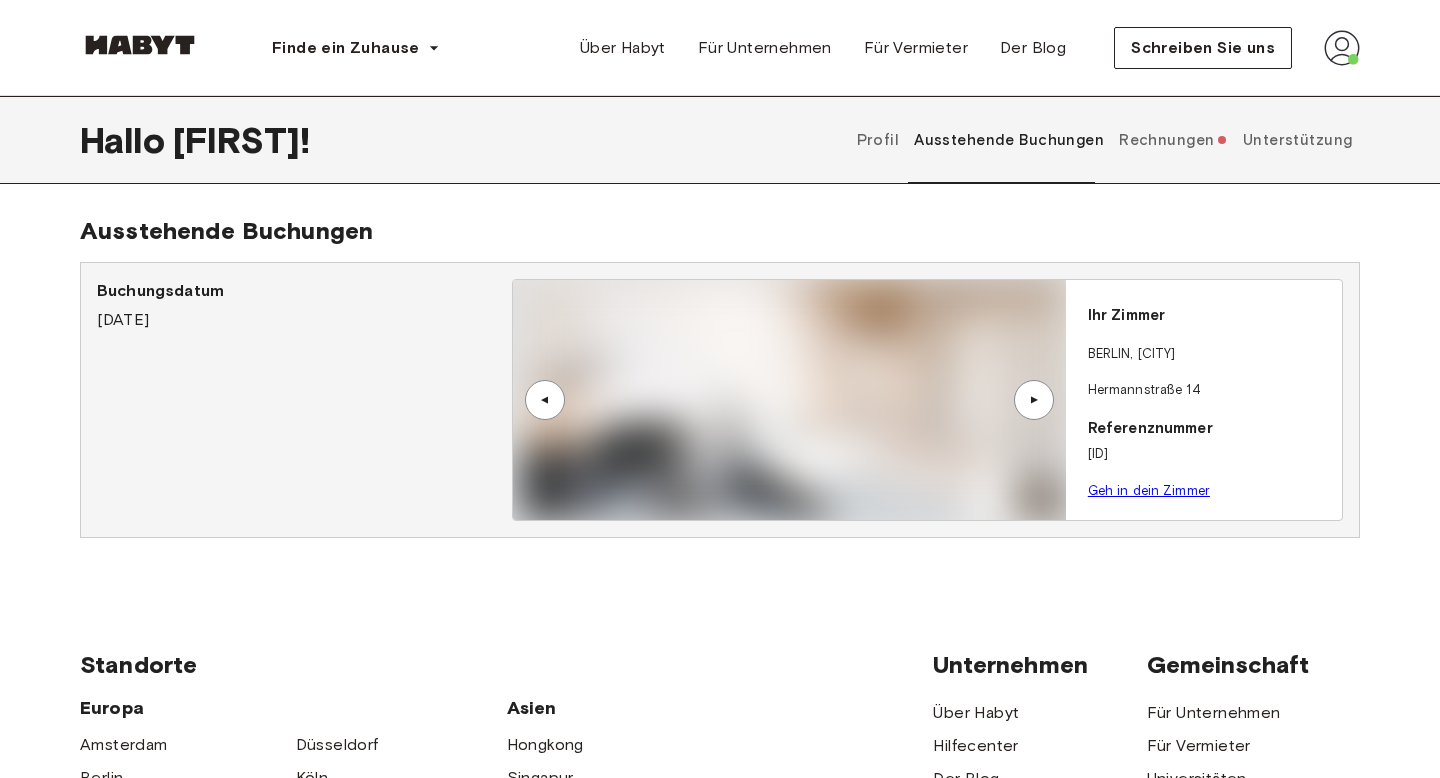 click on "Profil" at bounding box center (878, 140) 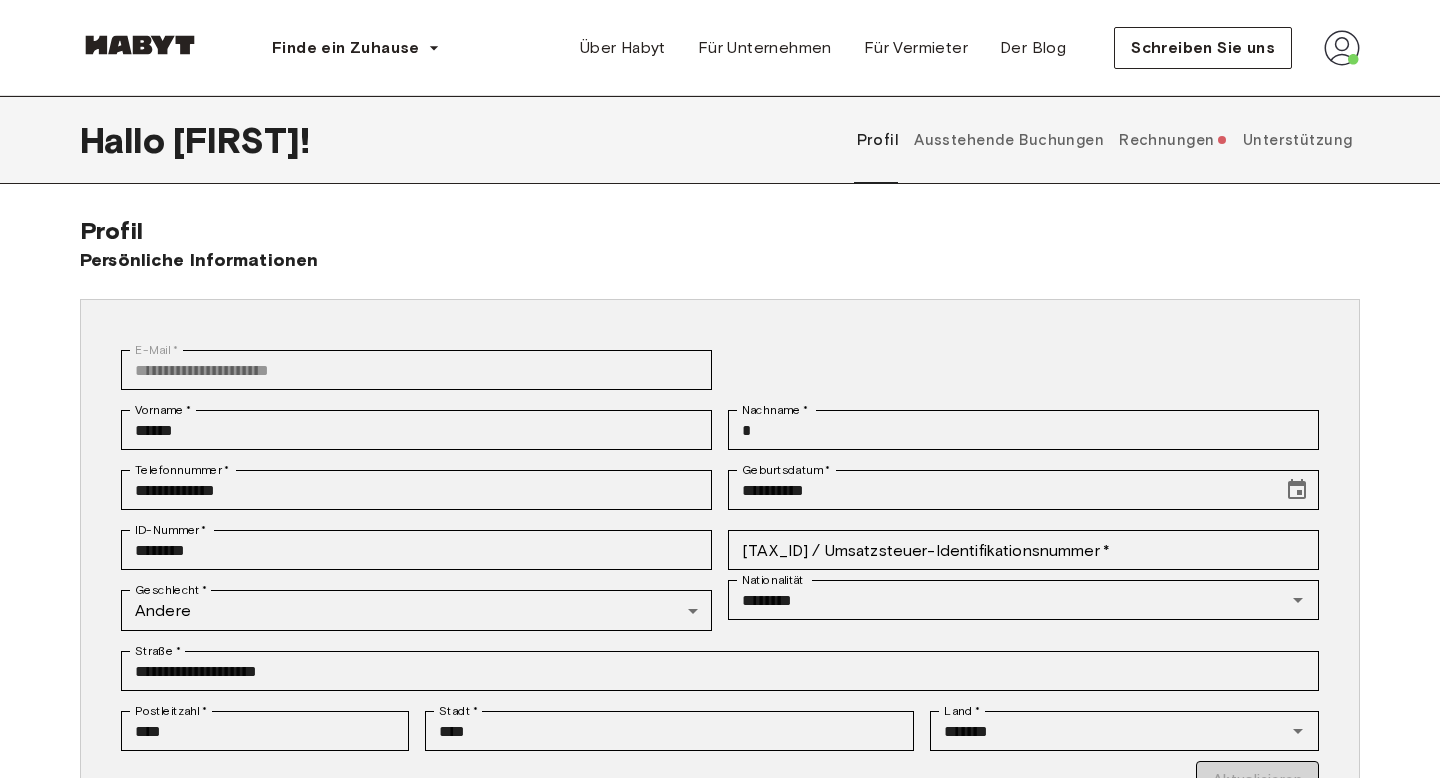 click on "Rechnungen" at bounding box center (1166, 140) 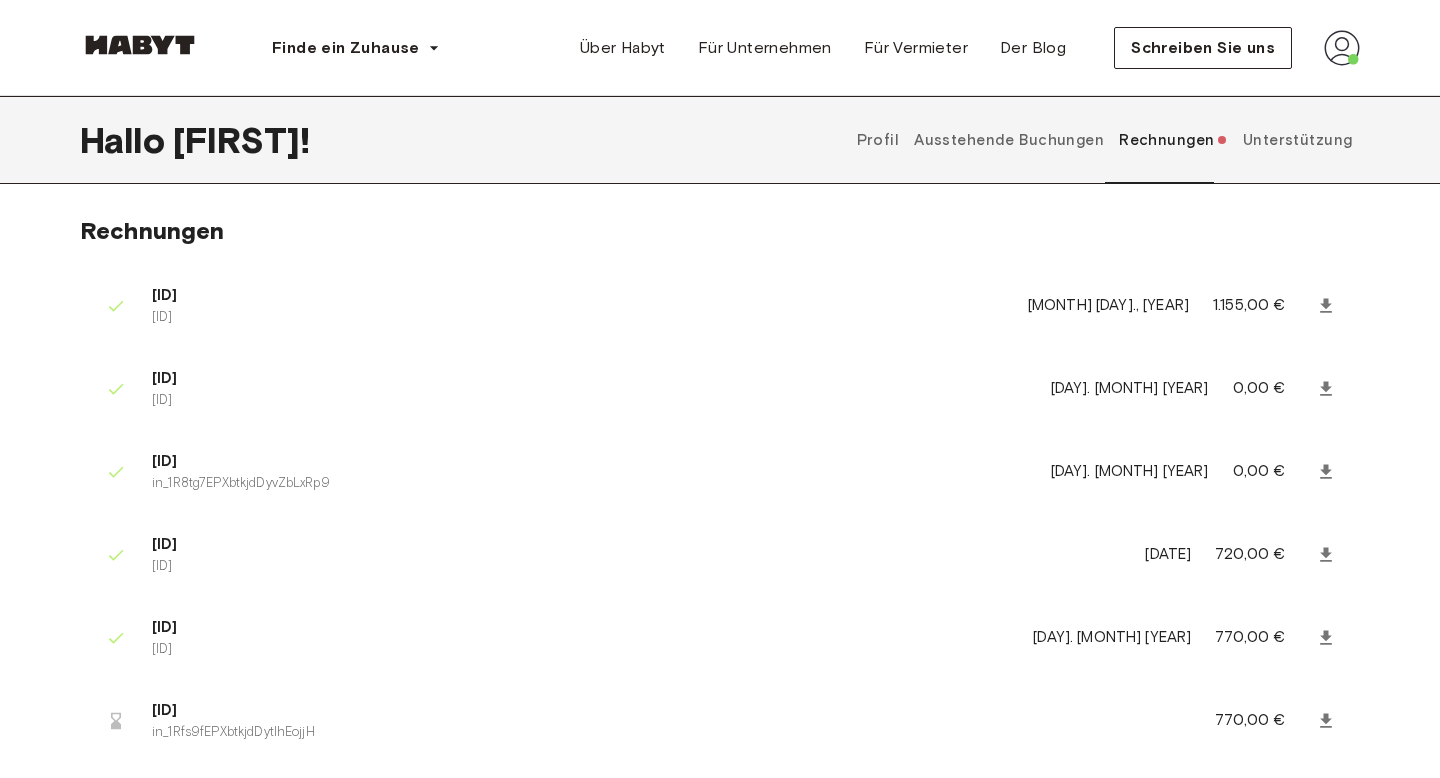 click on "Unterstützung" at bounding box center [1297, 140] 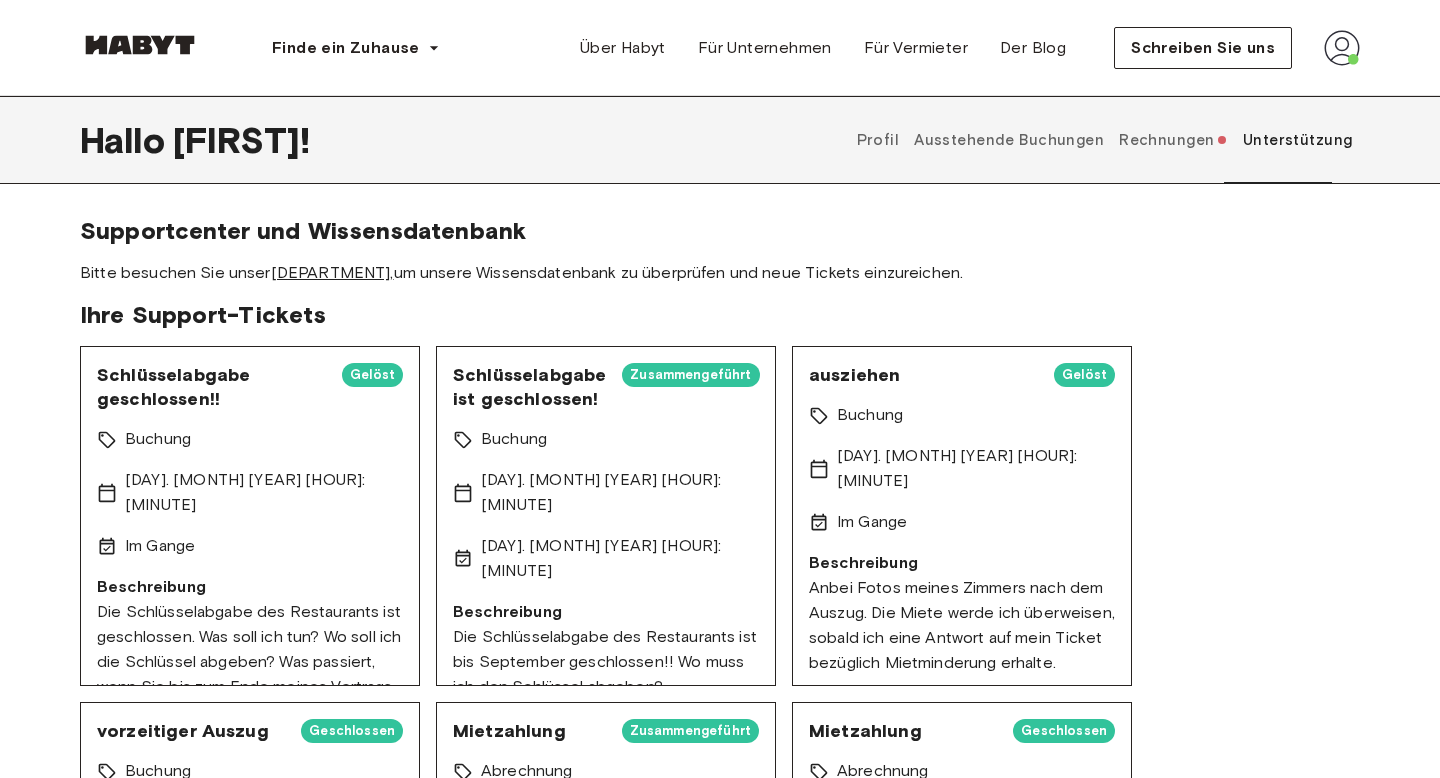 click on "[DEPARTMENT]," at bounding box center (332, 272) 